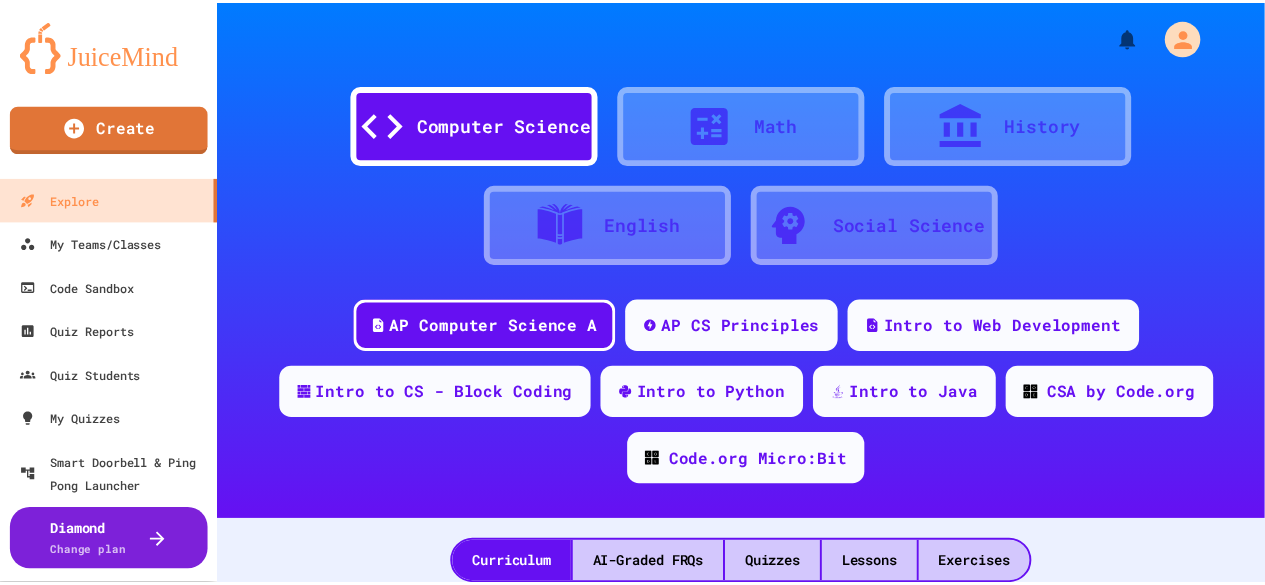 scroll, scrollTop: 0, scrollLeft: 0, axis: both 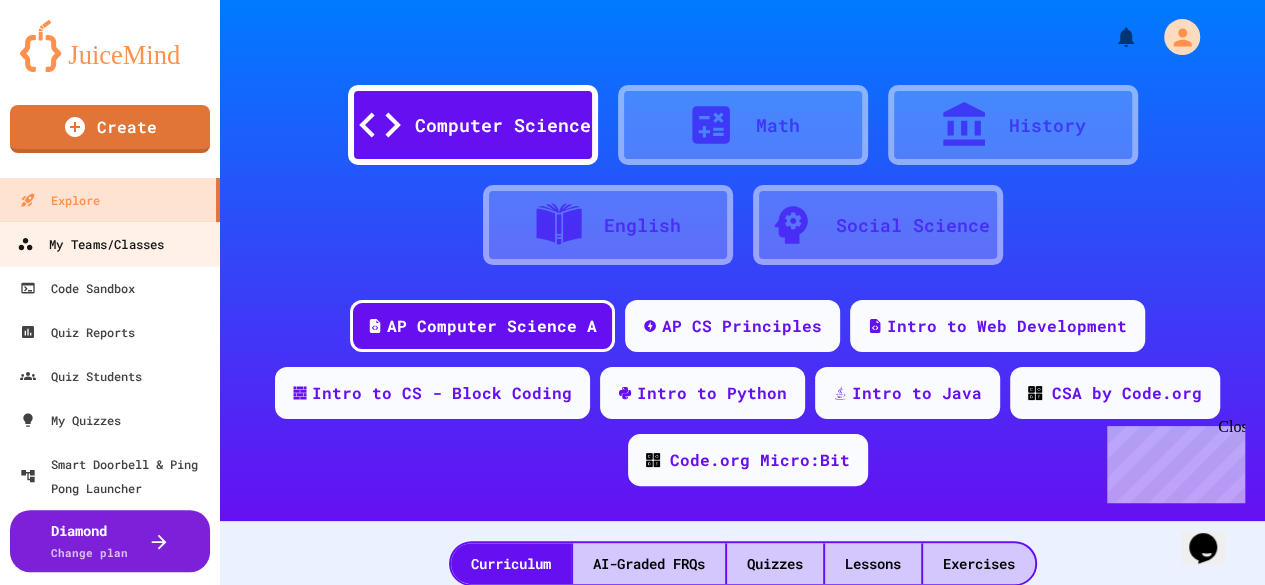 click on "My Teams/Classes" at bounding box center [90, 244] 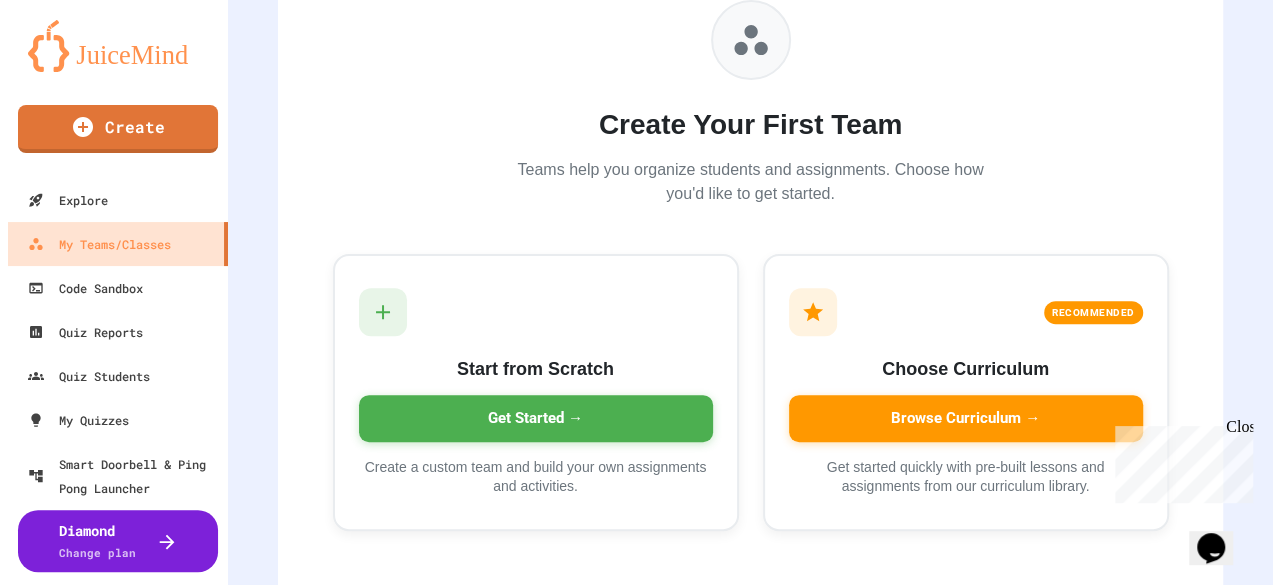 scroll, scrollTop: 244, scrollLeft: 0, axis: vertical 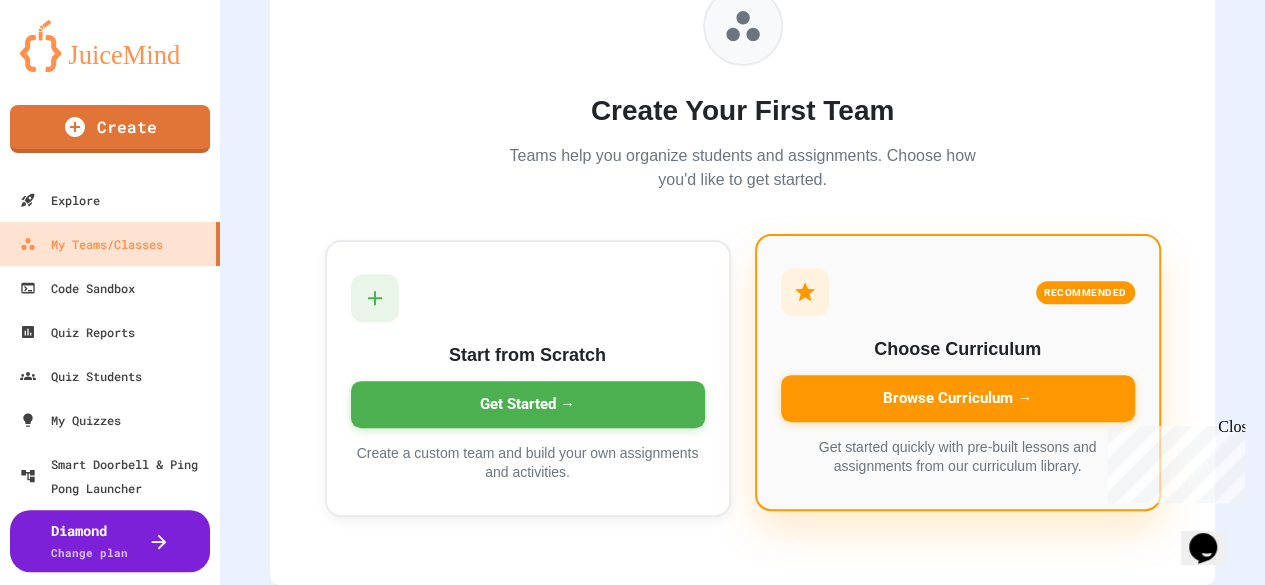 click on "Browse Curriculum →" at bounding box center (958, 398) 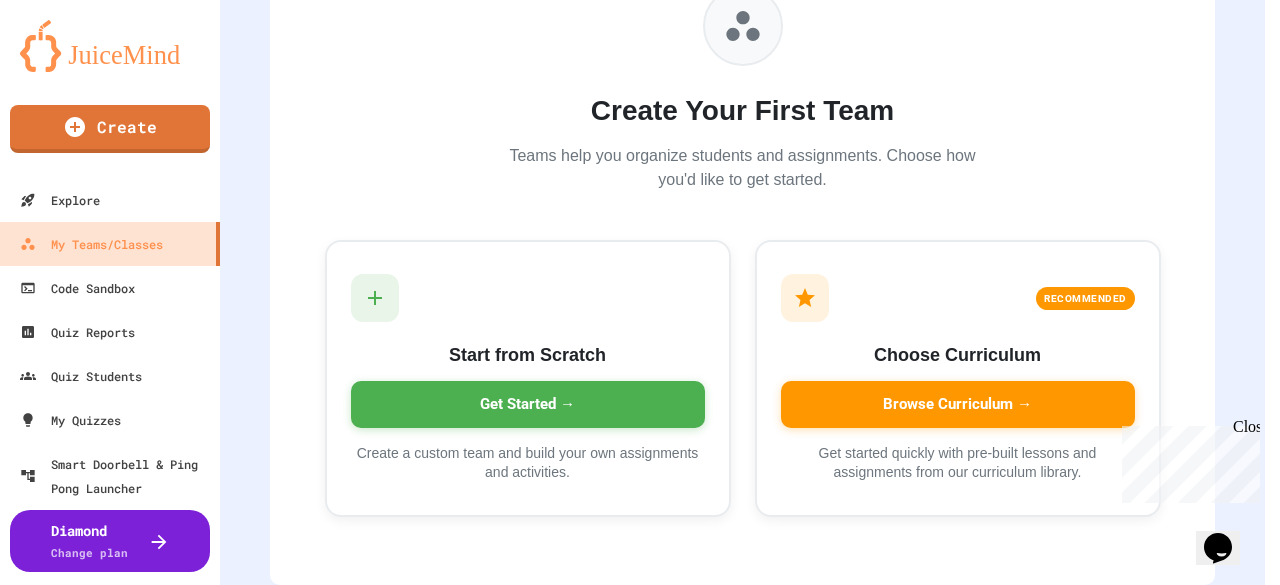 scroll, scrollTop: 266, scrollLeft: 0, axis: vertical 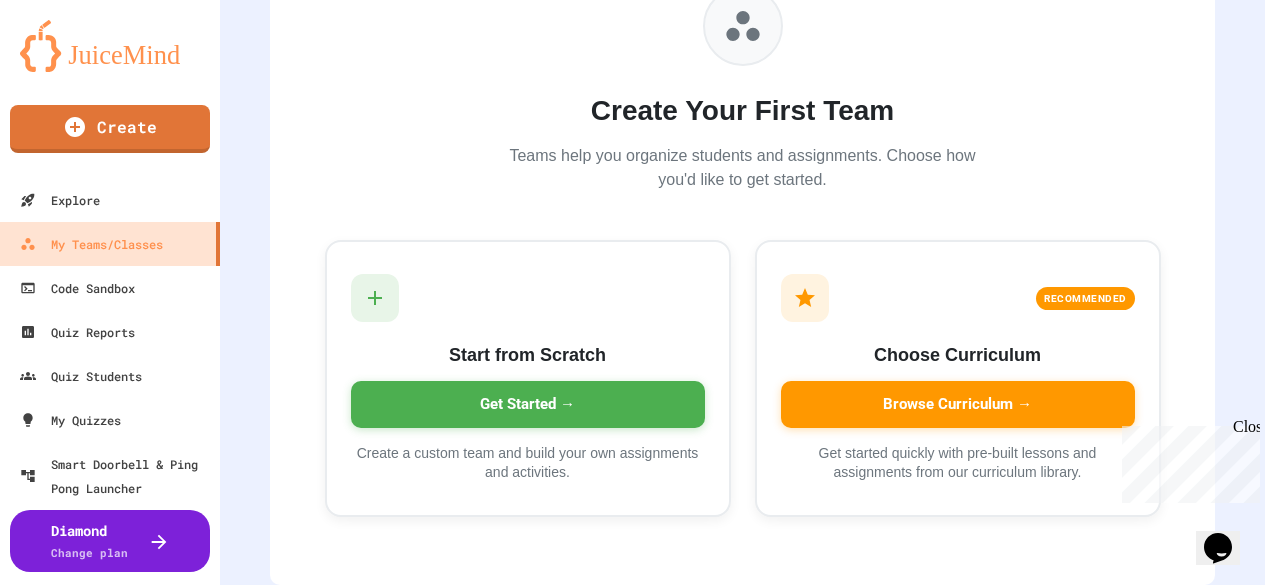 click on "A+ College Ready (Alabama) Alabama state curriculum - exclusively for Alabama teachers 6   courses available" at bounding box center (632, 918) 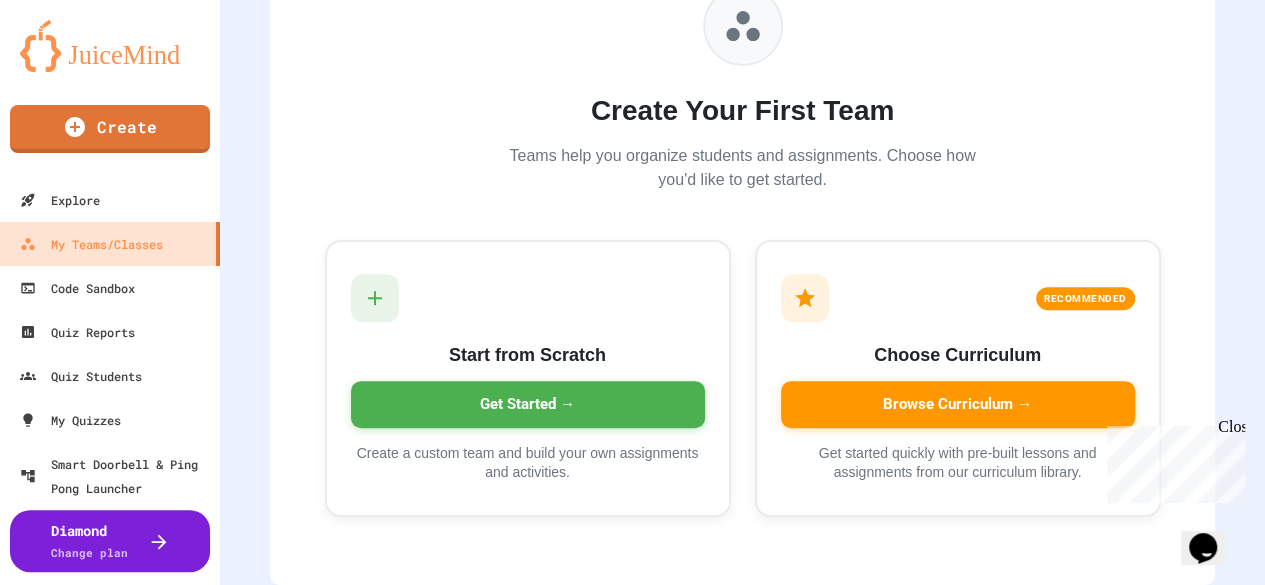 click on "Close" at bounding box center (1230, 430) 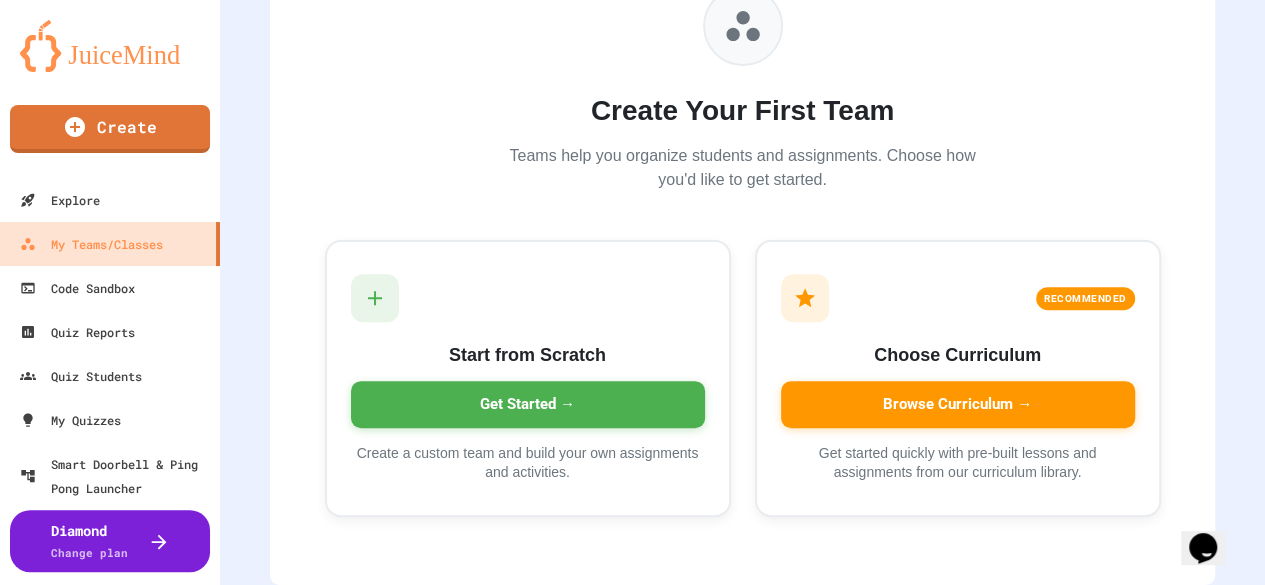 click on "Create Your First Team Teams help you organize students and assignments. Choose how you'd like to get started. Start from Scratch Get Started → Create a custom team and build your own assignments and activities. RECOMMENDED Choose Curriculum Browse Curriculum → Get started quickly with pre-built lessons and assignments from our curriculum library." at bounding box center (742, 251) 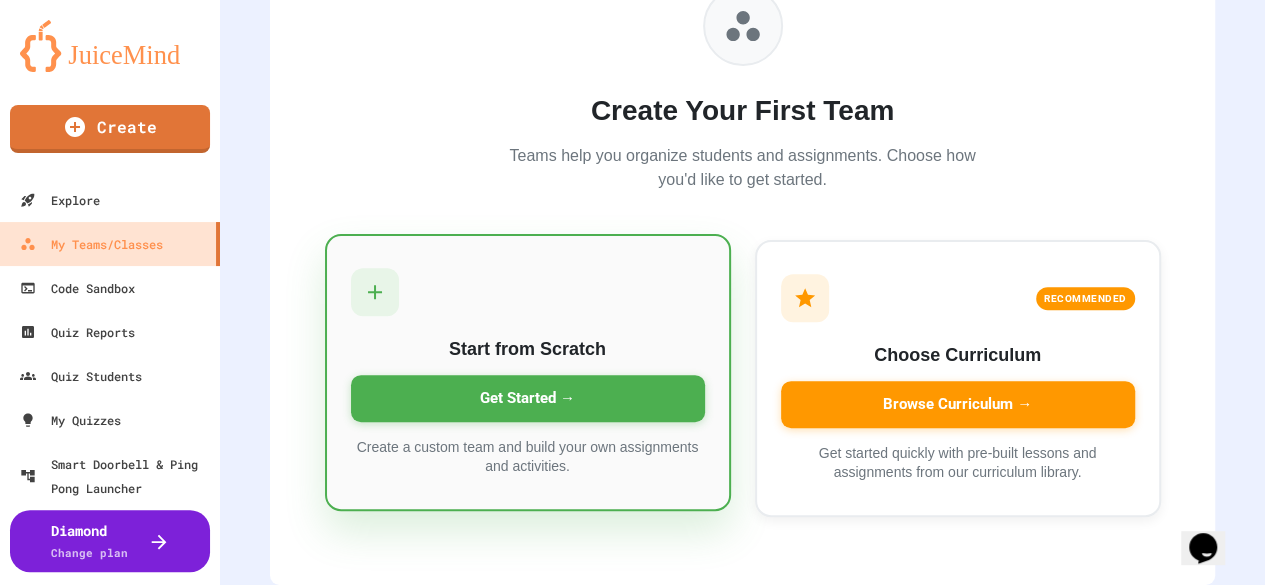 click on "Get Started →" at bounding box center (528, 398) 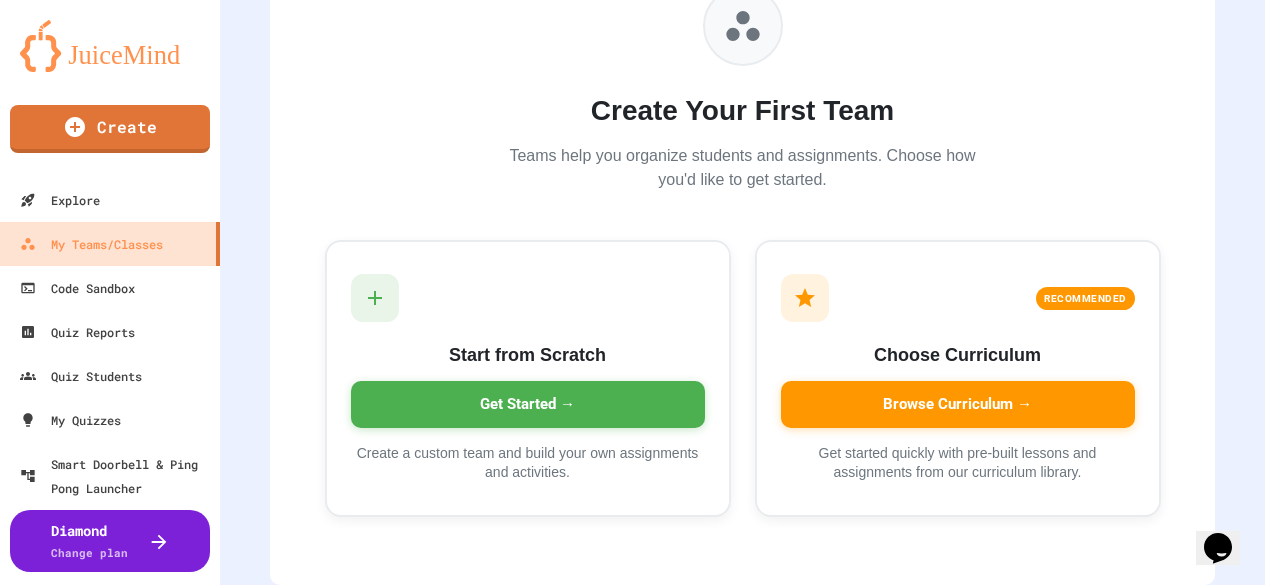click at bounding box center [632, 663] 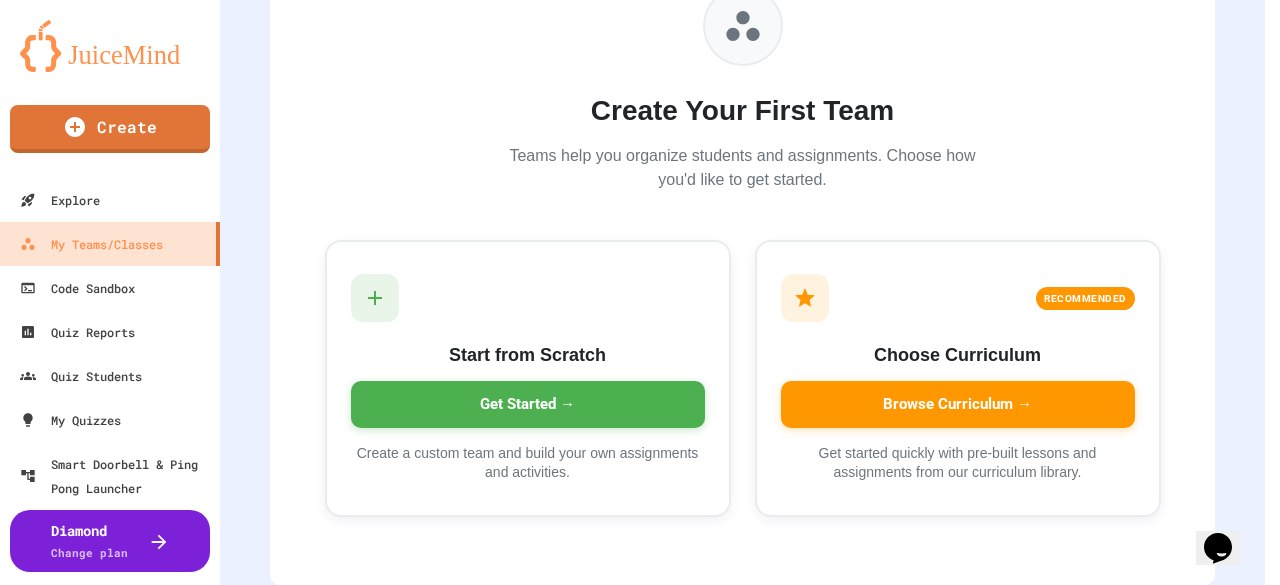 type on "**********" 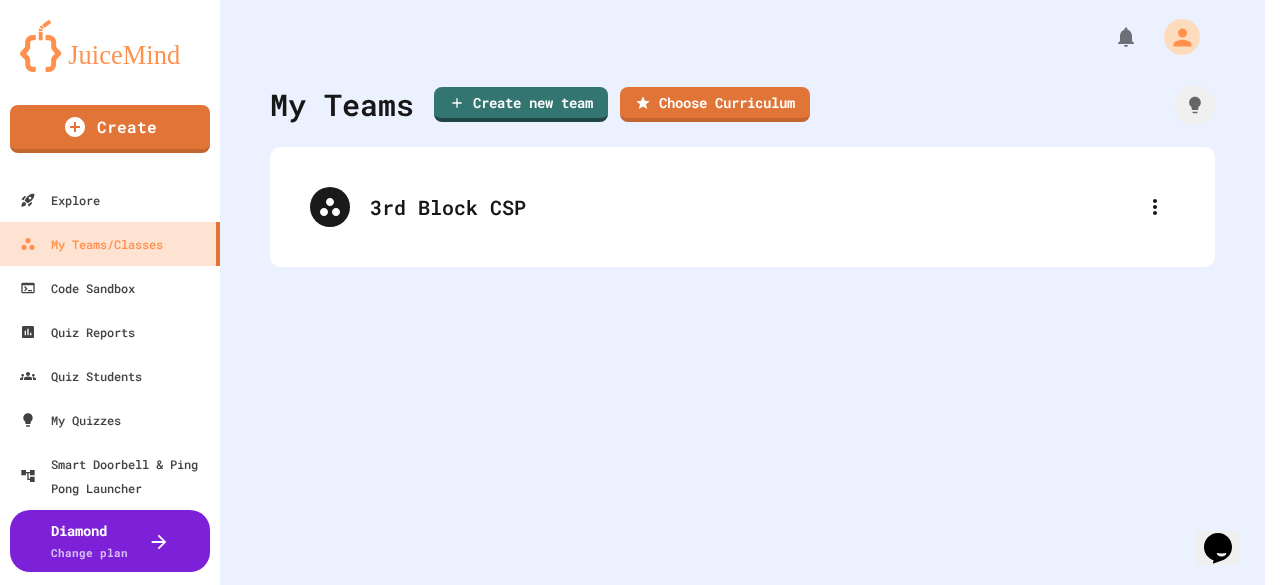 scroll, scrollTop: 0, scrollLeft: 0, axis: both 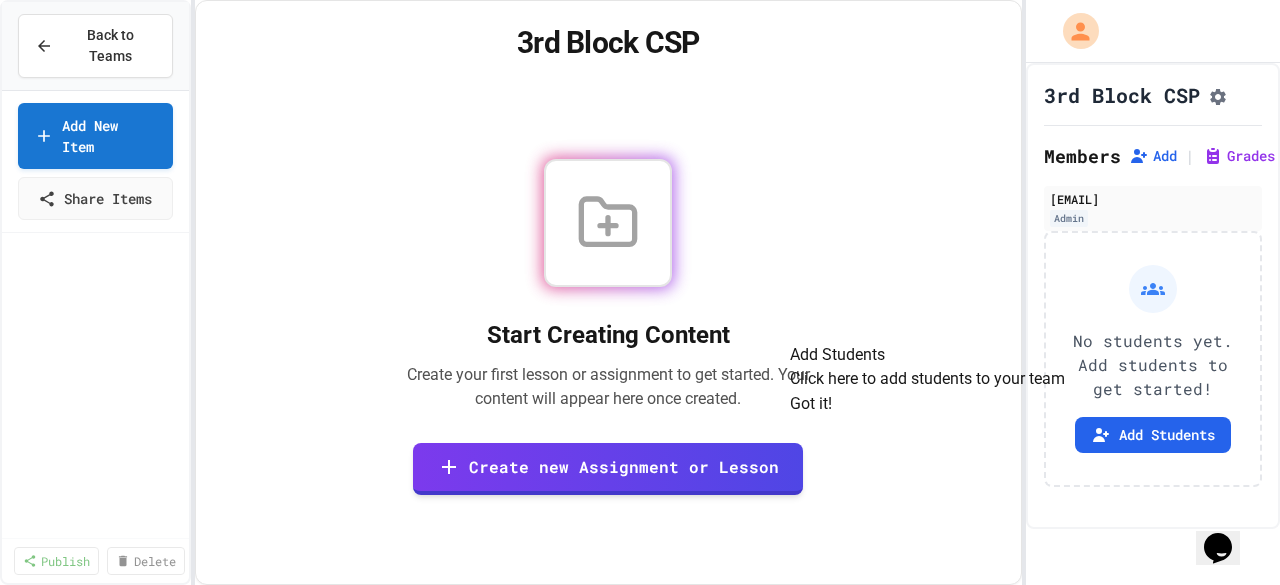 click on "Got it!" at bounding box center (811, 404) 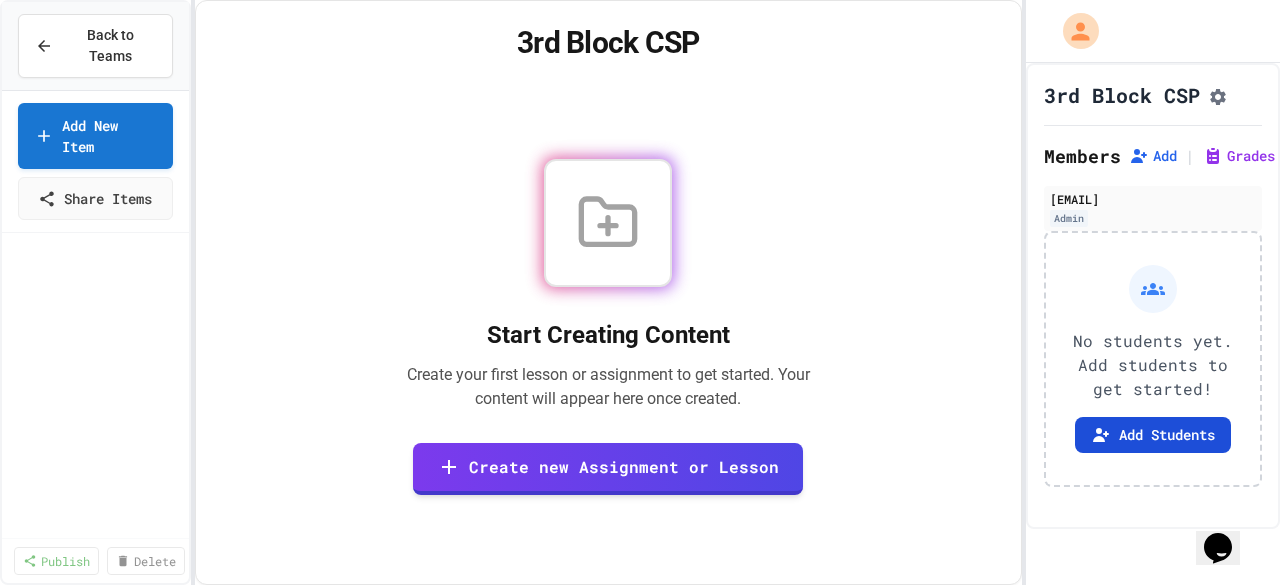click on "Add Students" at bounding box center [1153, 435] 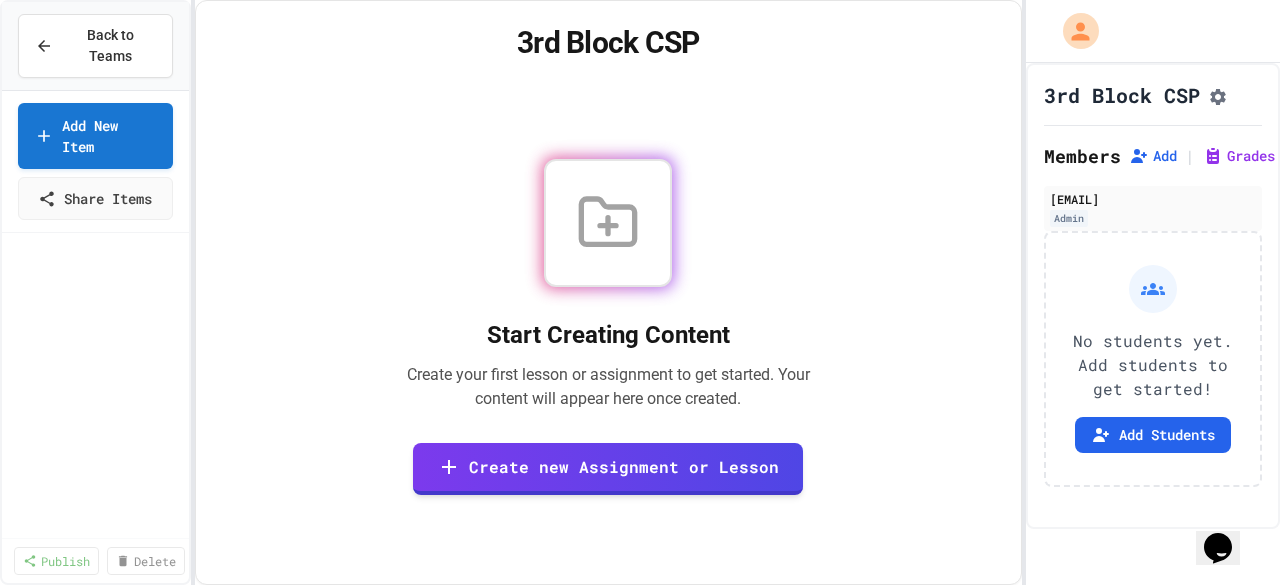 click on "Copy" at bounding box center [846, 702] 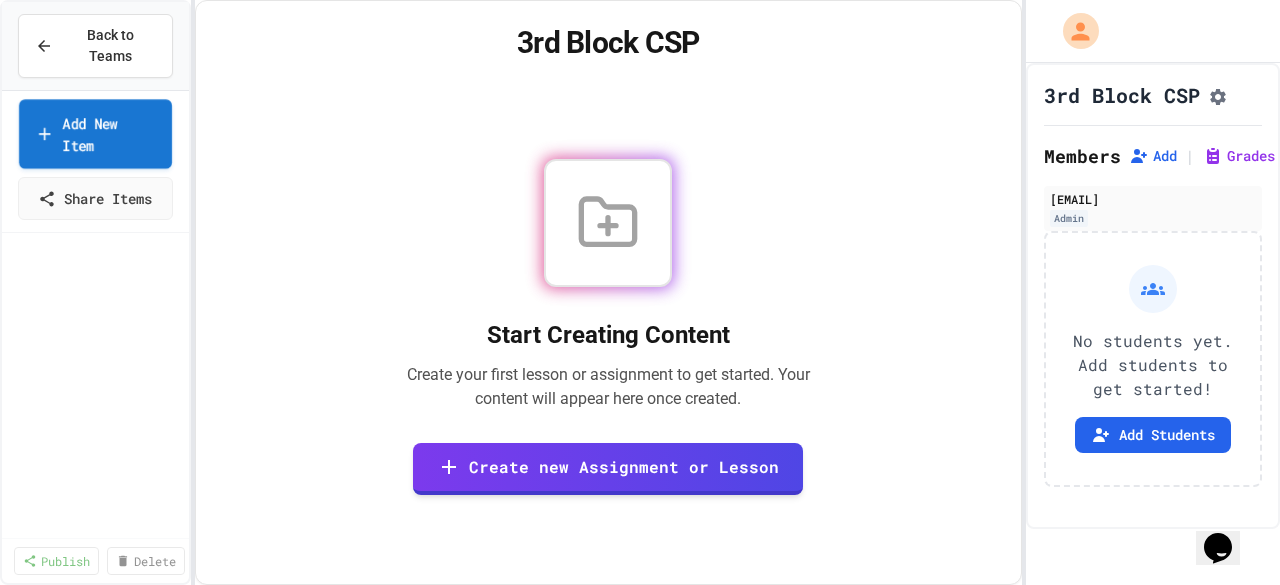 click on "Add New Item" at bounding box center [95, 133] 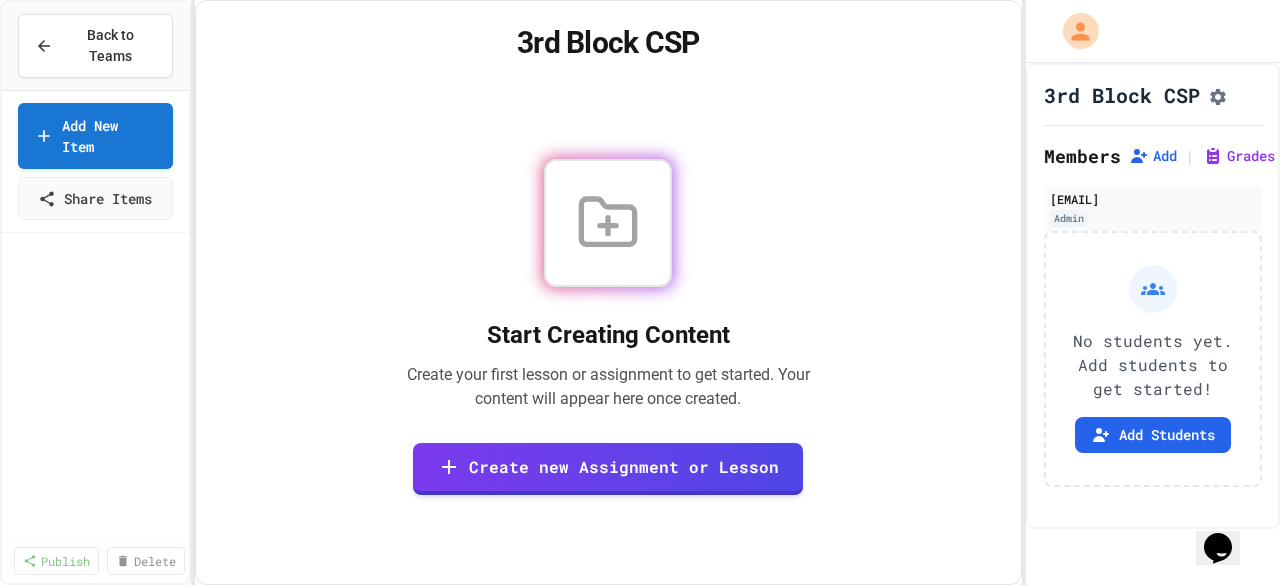 click on "Browse Premade Content" at bounding box center [640, 894] 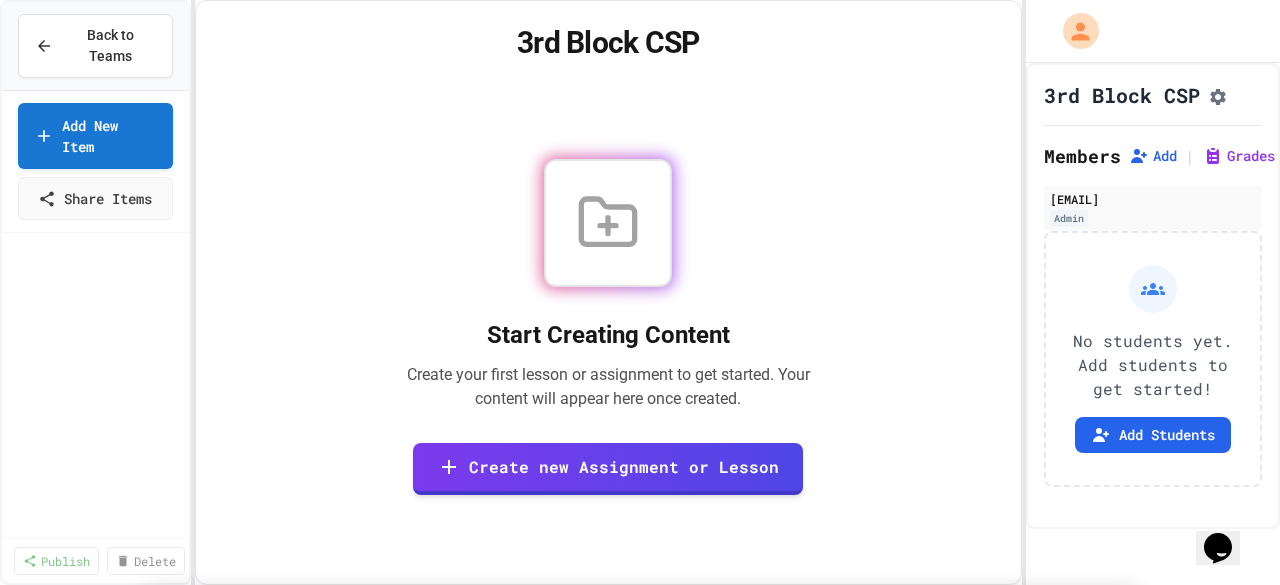 click on "**********" at bounding box center [658, 878] 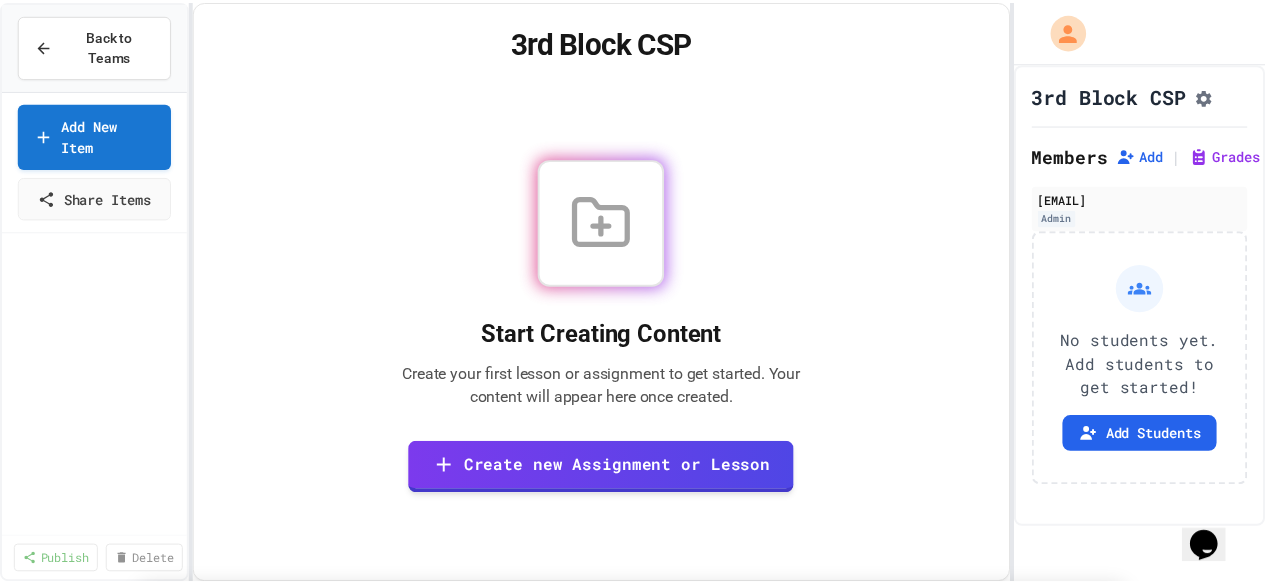 scroll, scrollTop: 0, scrollLeft: 0, axis: both 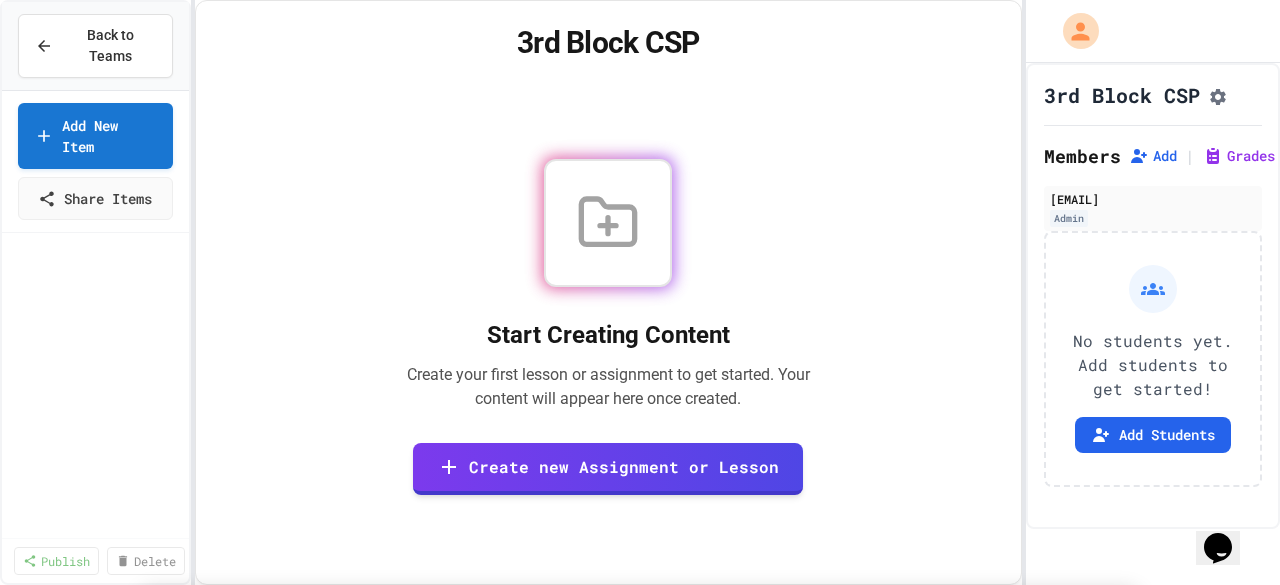 click 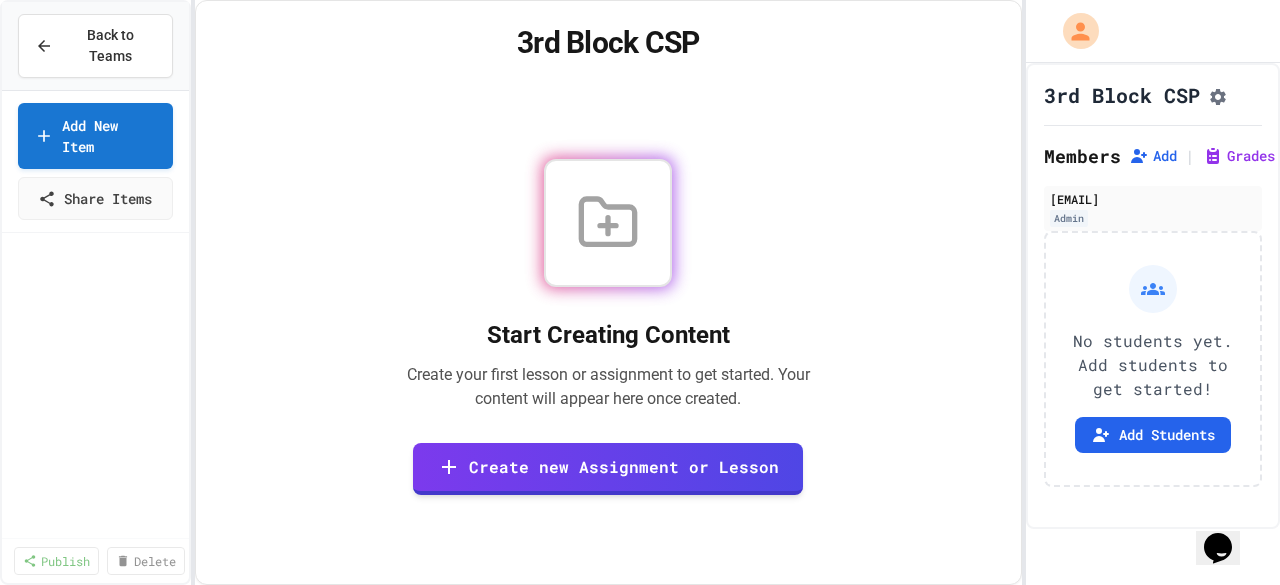 click on "Cancel" at bounding box center (640, 961) 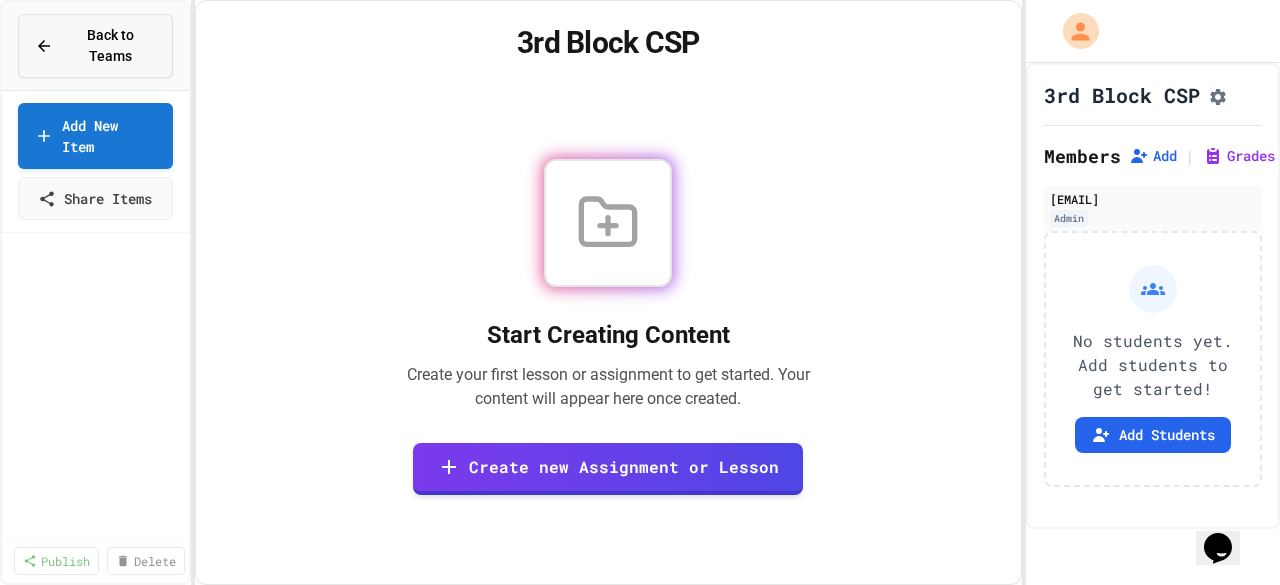 click on "Back to Teams" at bounding box center (110, 46) 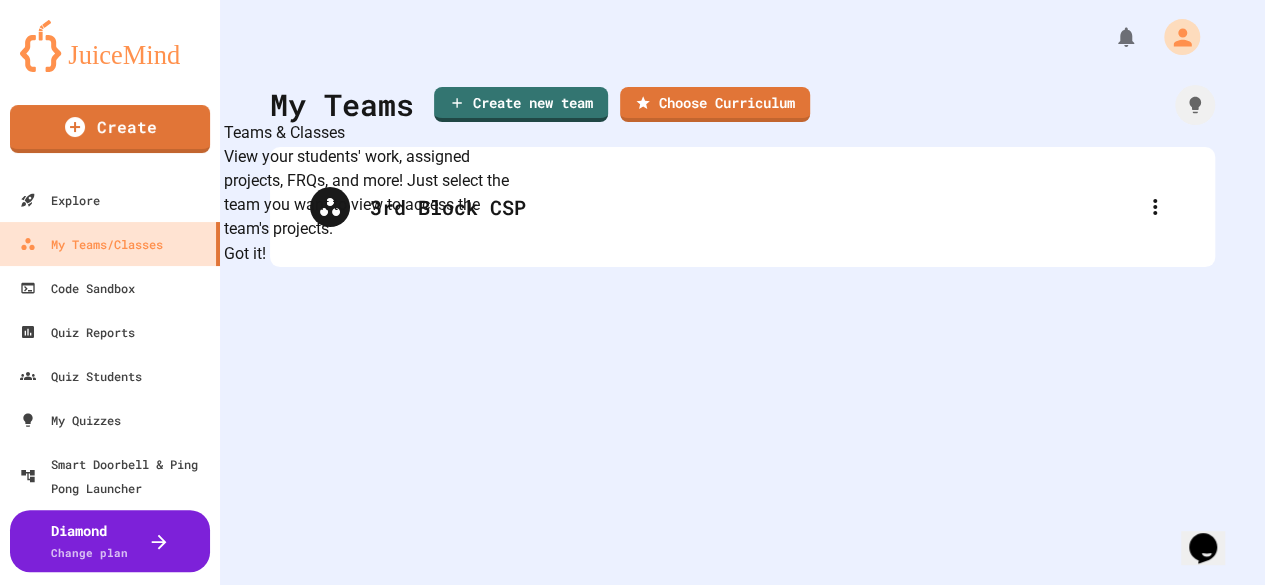 click on "My Teams Create new team Choose Curriculum 3rd Block CSP" at bounding box center (742, 292) 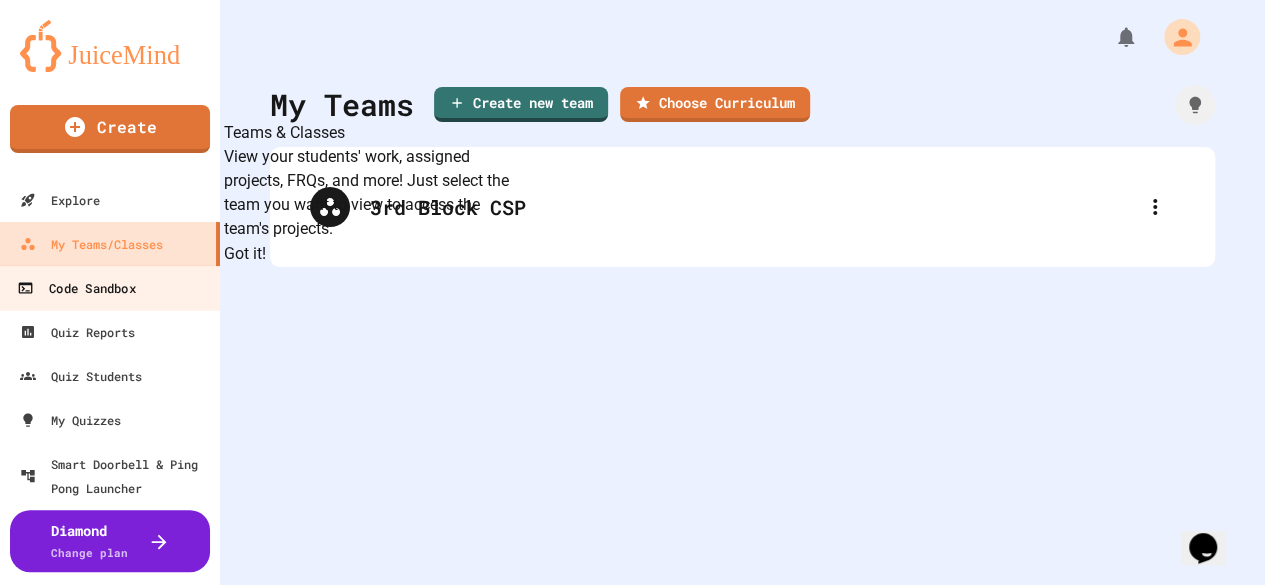 click on "Code Sandbox" at bounding box center (76, 288) 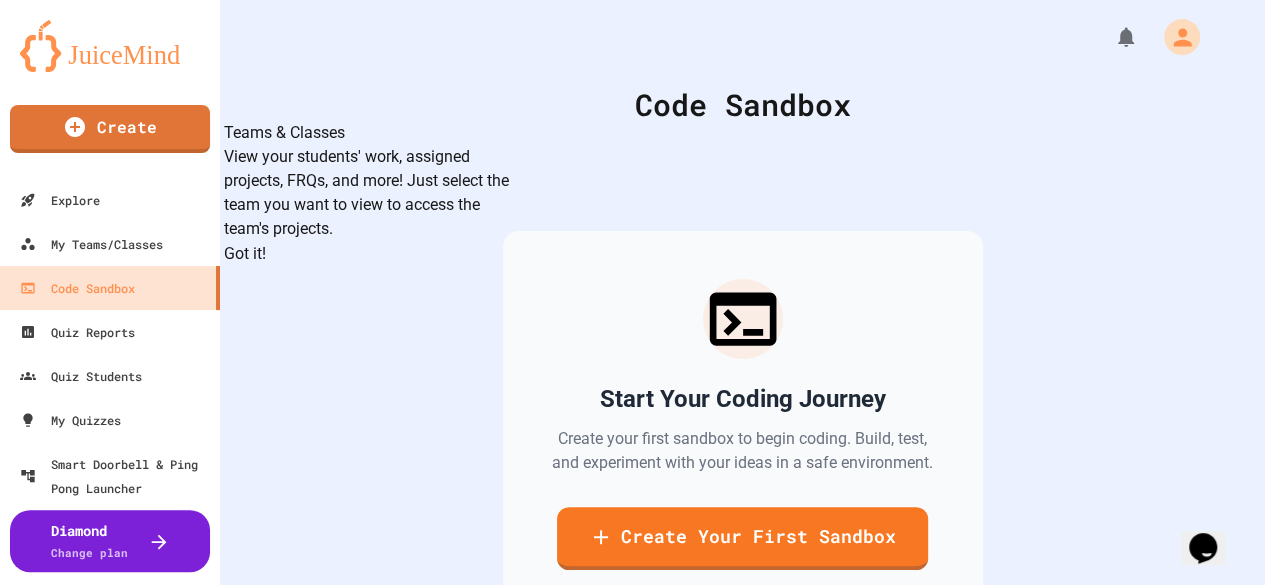 click on "Got it!" at bounding box center (245, 254) 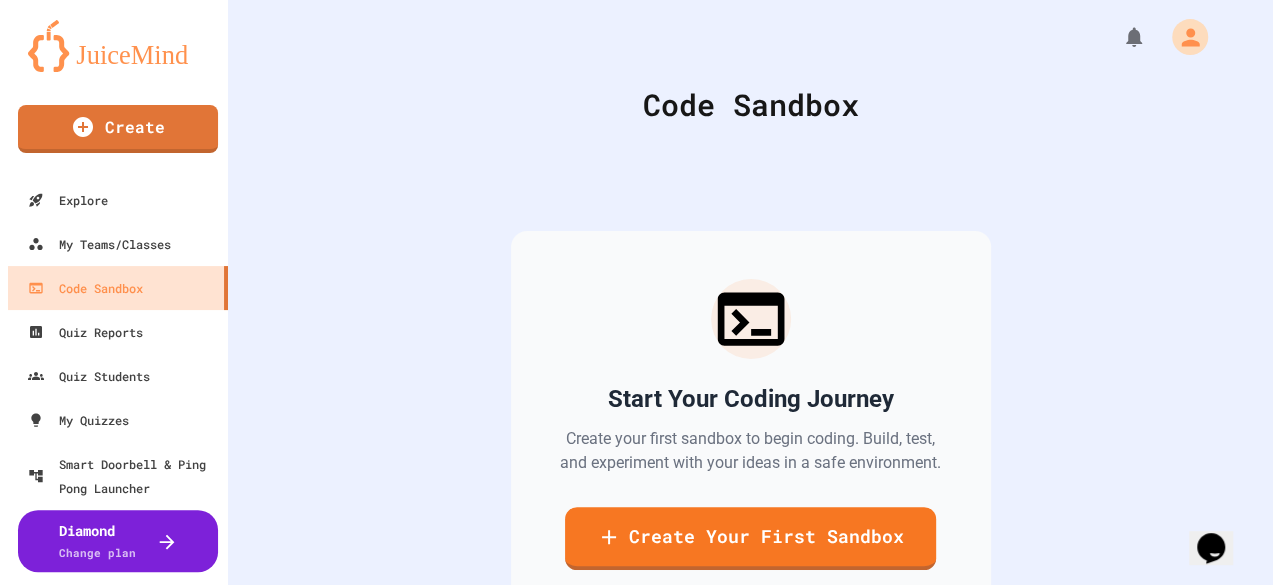 scroll, scrollTop: 160, scrollLeft: 0, axis: vertical 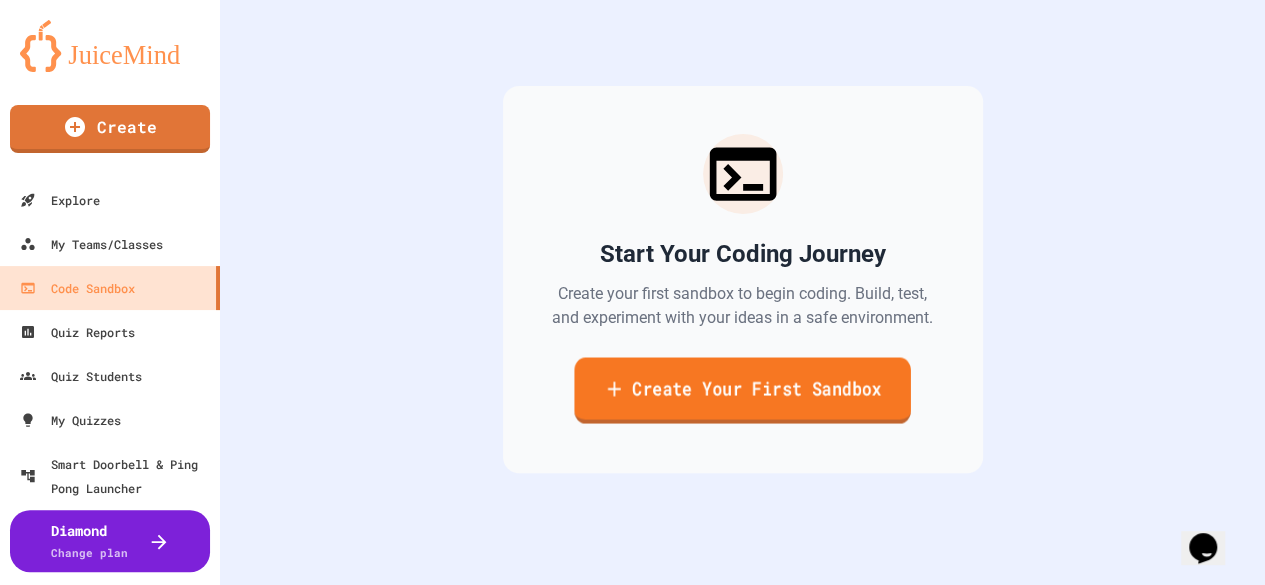 click on "Create Your First Sandbox" at bounding box center (742, 390) 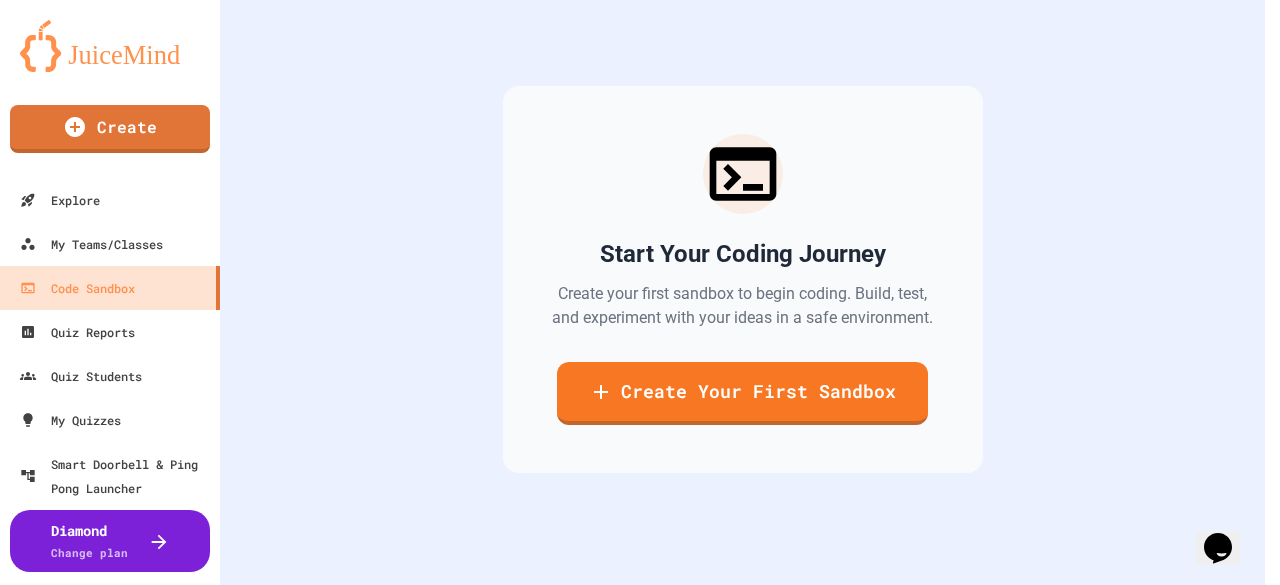 click at bounding box center (633, 682) 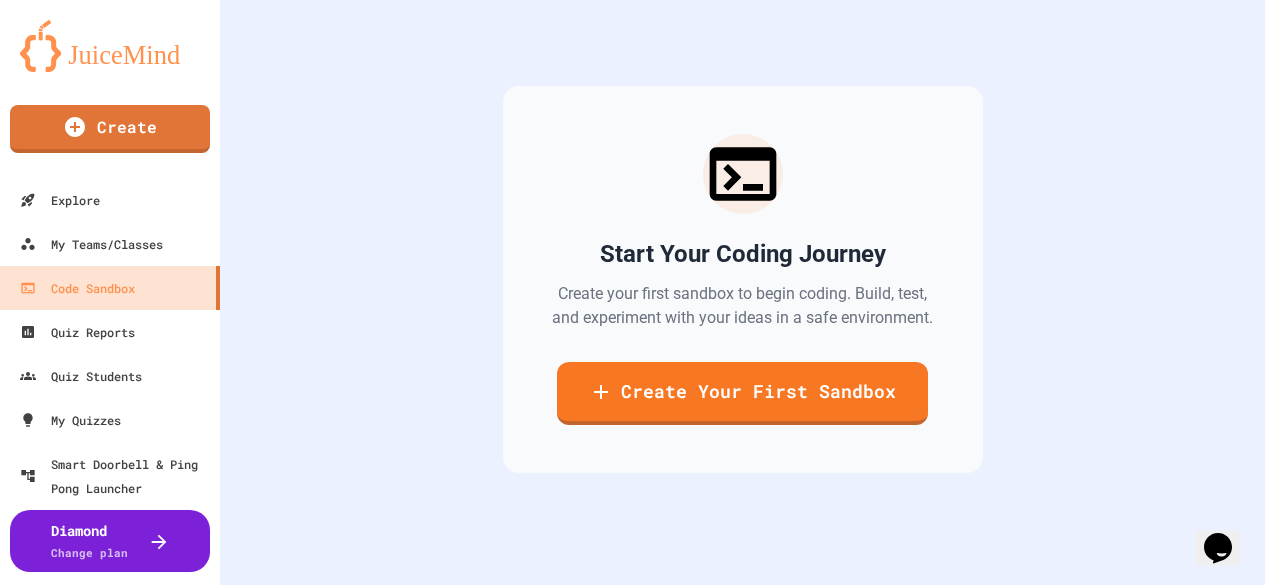type on "*********" 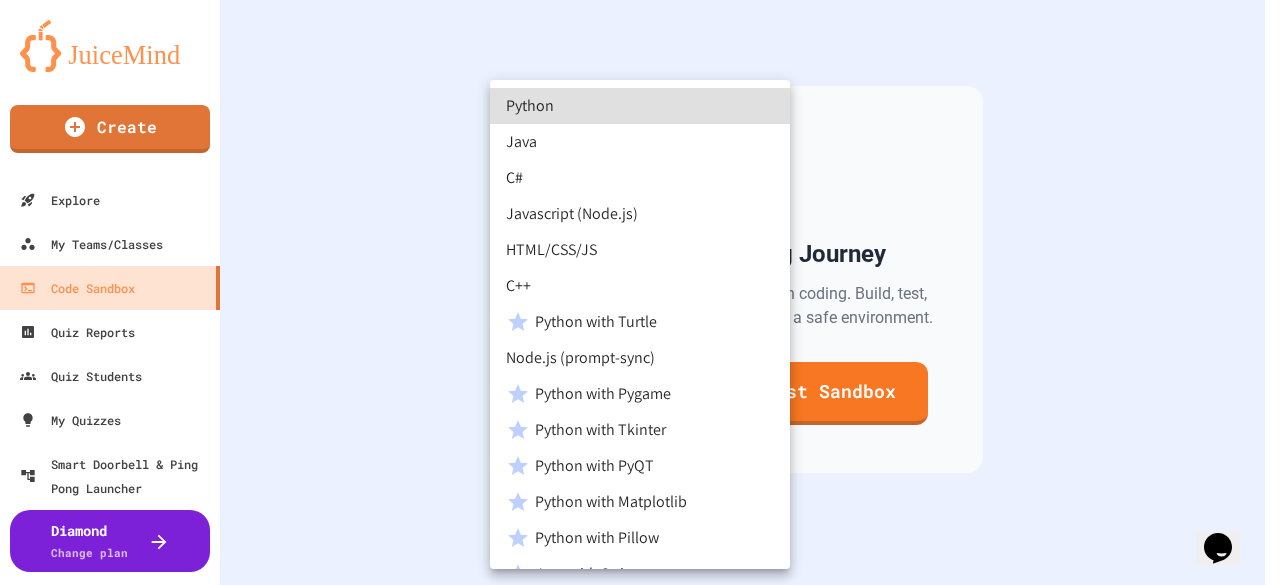 click on "We are updating our servers at 7PM EST on 3/11/2025. JuiceMind should continue to work as expected, but if you experience any issues, please chat with us.  Create Explore My Teams/Classes Code Sandbox Quiz Reports Quiz Students My Quizzes Smart Doorbell & Ping Pong Launcher Diamond Change plan Code Sandbox Start Your Coding Journey Create your first sandbox to begin coding. Build, test, and experiment with your ideas in a safe environment.  Create Your First Sandbox
Create a new Sandbox ********* Sandbox Language ​ Sandbox Language Create Sandbox Python Java C# Javascript (Node.js) HTML/CSS/JS C++ Python with Turtle Node.js (prompt-sync) Python with Pygame Python with Tkinter Python with PyQT Python with Matplotlib Python with Pillow Java with Swing Java with KarelJRobot Block Coding - Python C p5.js Python (CMU)" at bounding box center (640, 292) 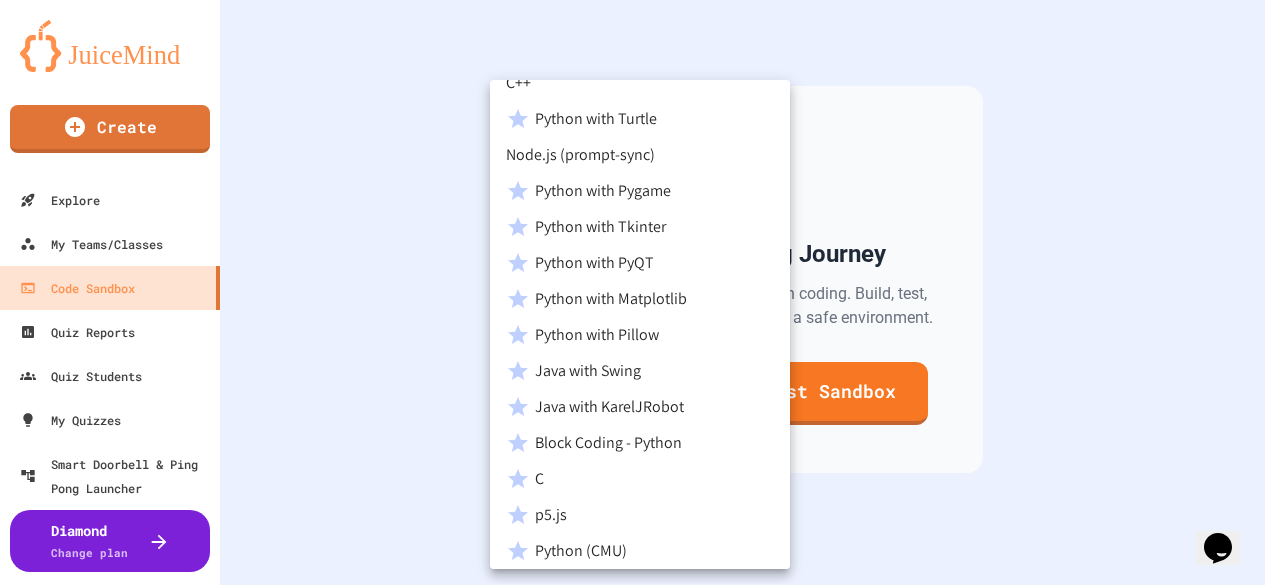 scroll, scrollTop: 210, scrollLeft: 0, axis: vertical 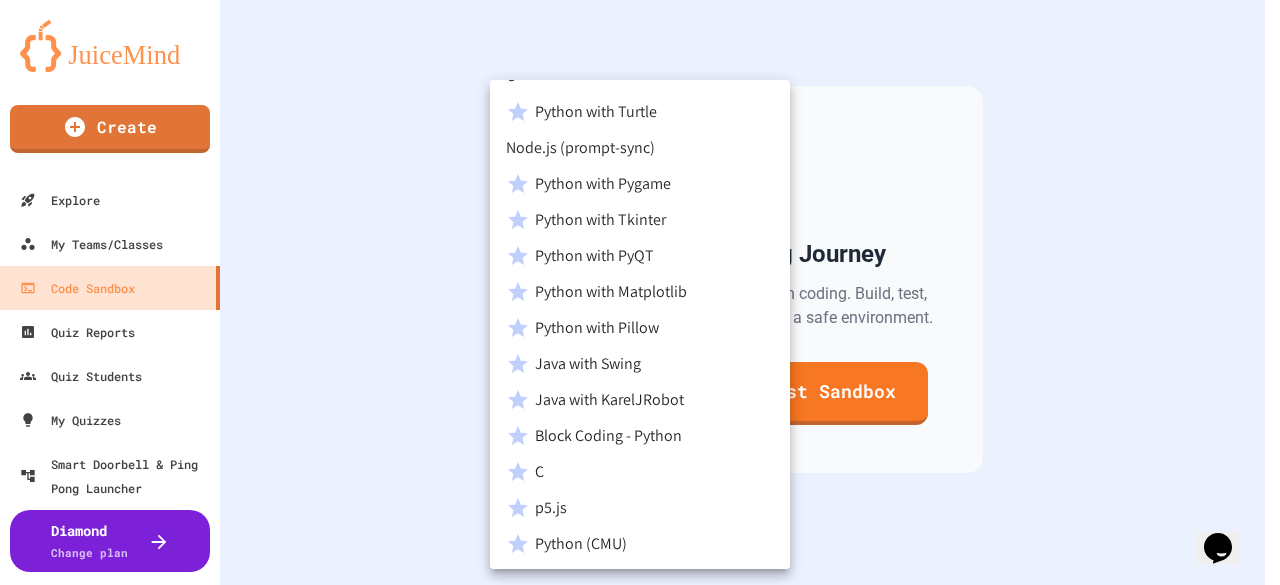 click on "Block Coding - Python" at bounding box center (640, 436) 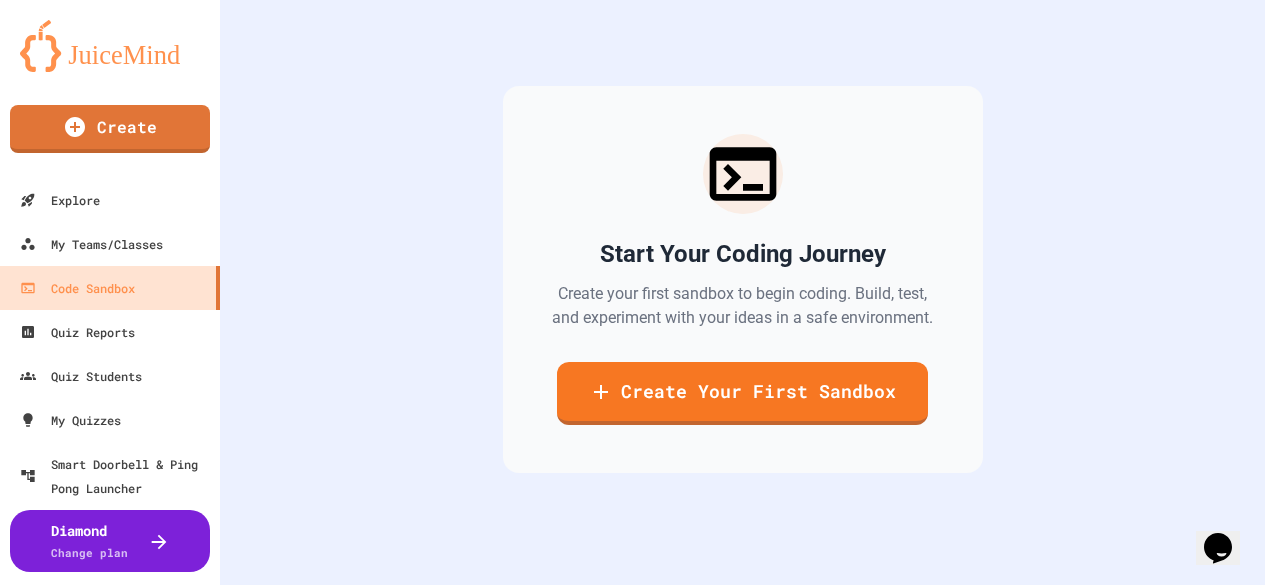 click on "Create Sandbox" at bounding box center [632, 1146] 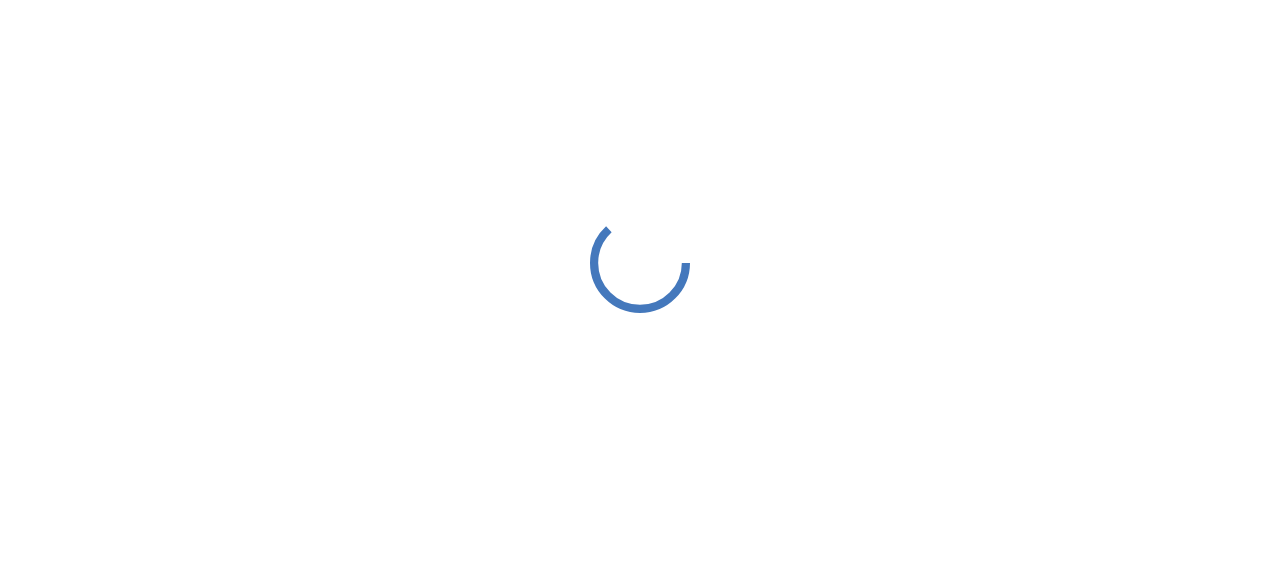 scroll, scrollTop: 0, scrollLeft: 0, axis: both 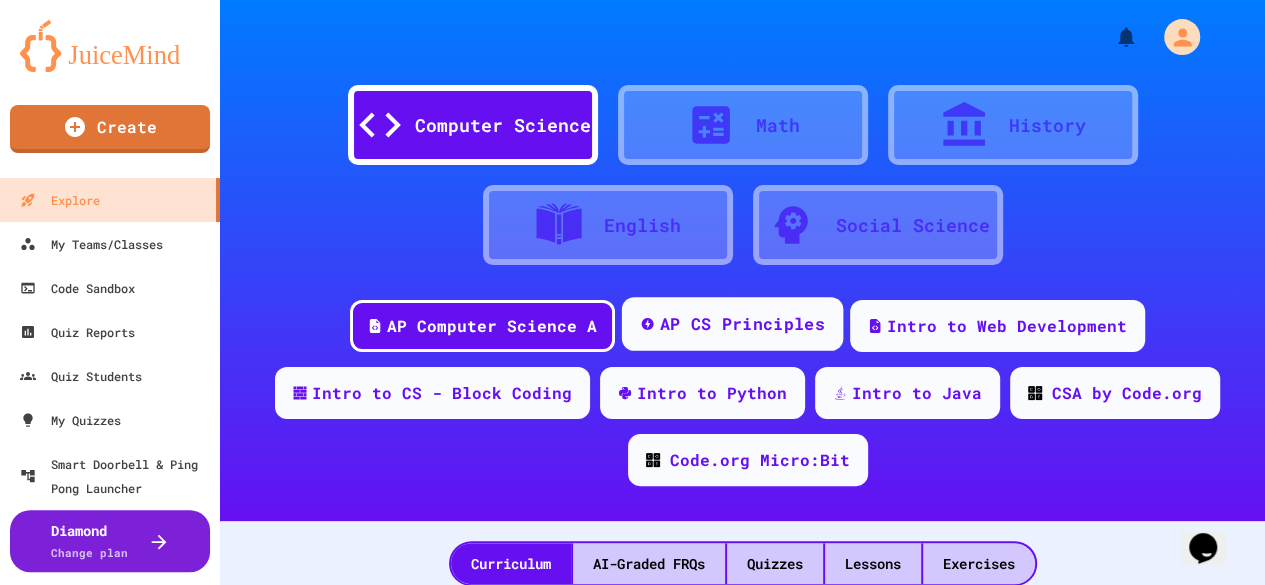 click on "AP CS Principles" at bounding box center (732, 324) 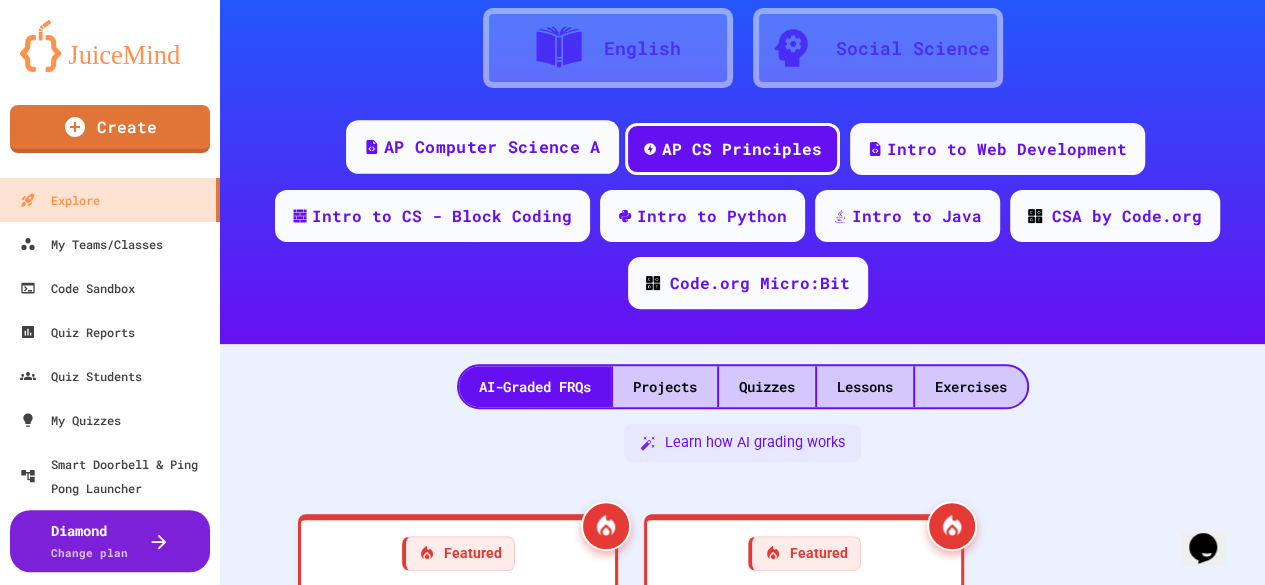 scroll, scrollTop: 173, scrollLeft: 0, axis: vertical 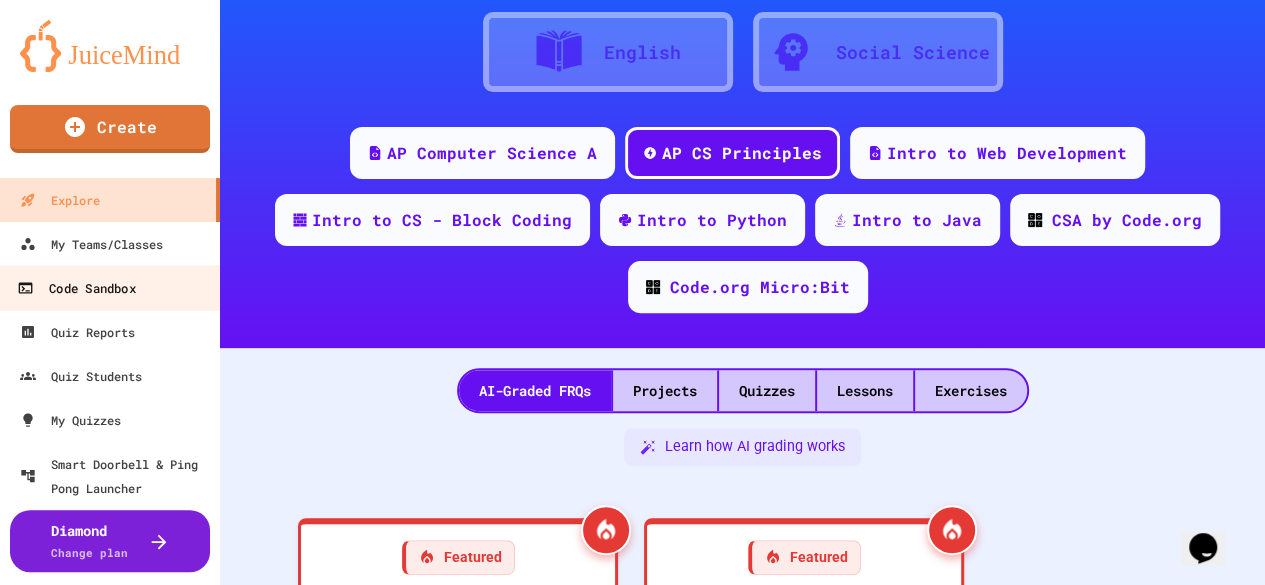click on "Code Sandbox" at bounding box center [76, 288] 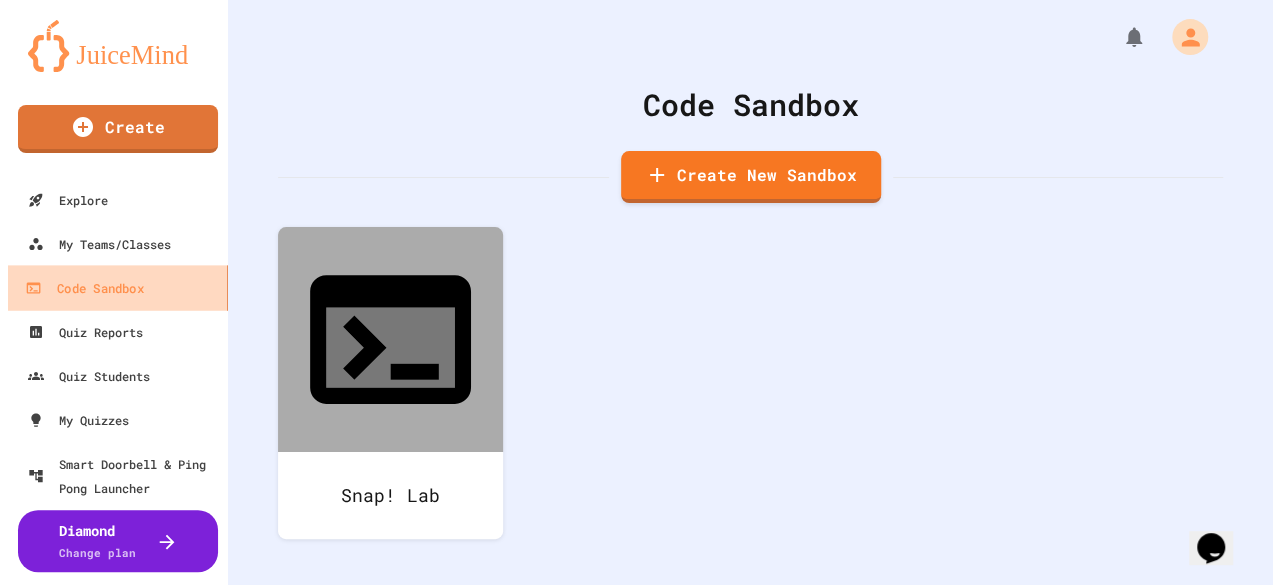 scroll, scrollTop: 0, scrollLeft: 0, axis: both 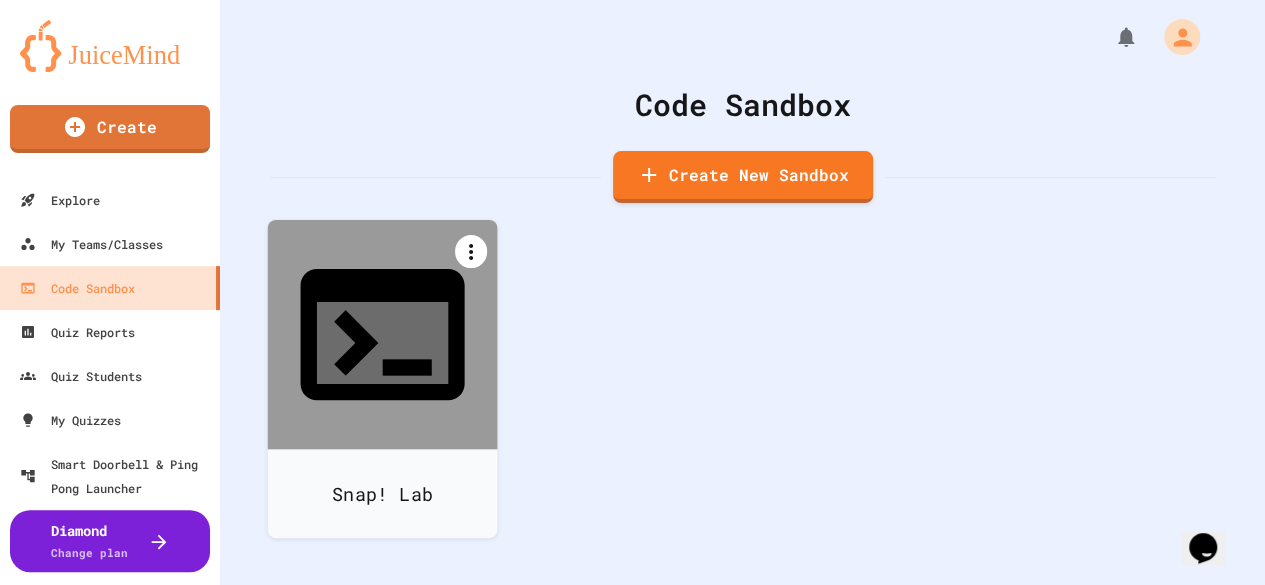 click 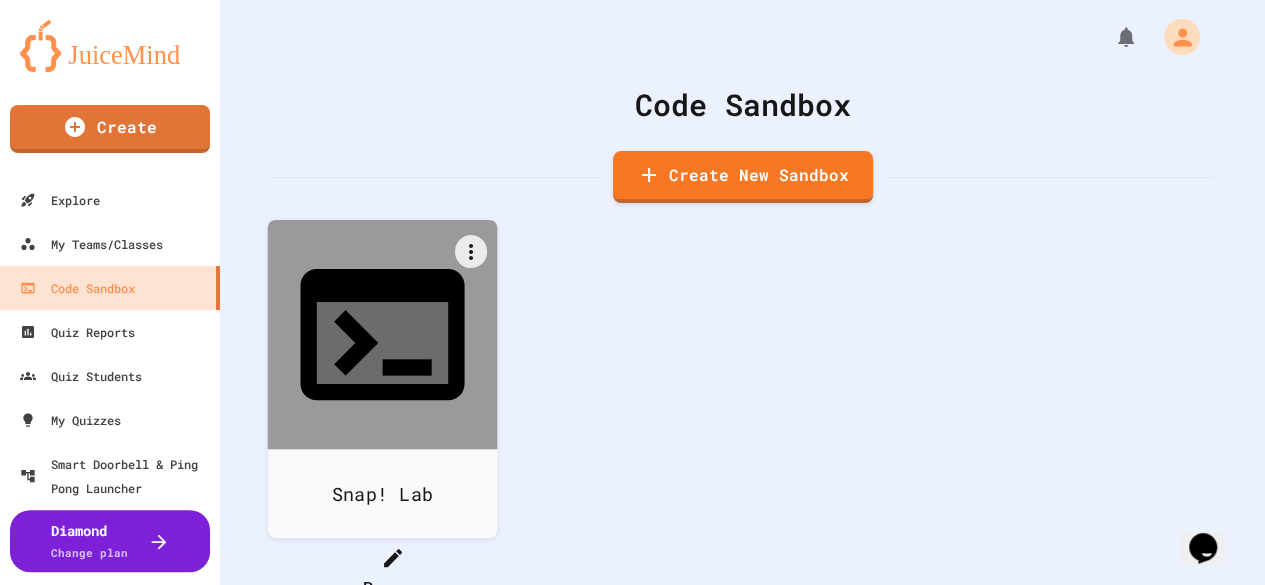 click at bounding box center [382, 541] 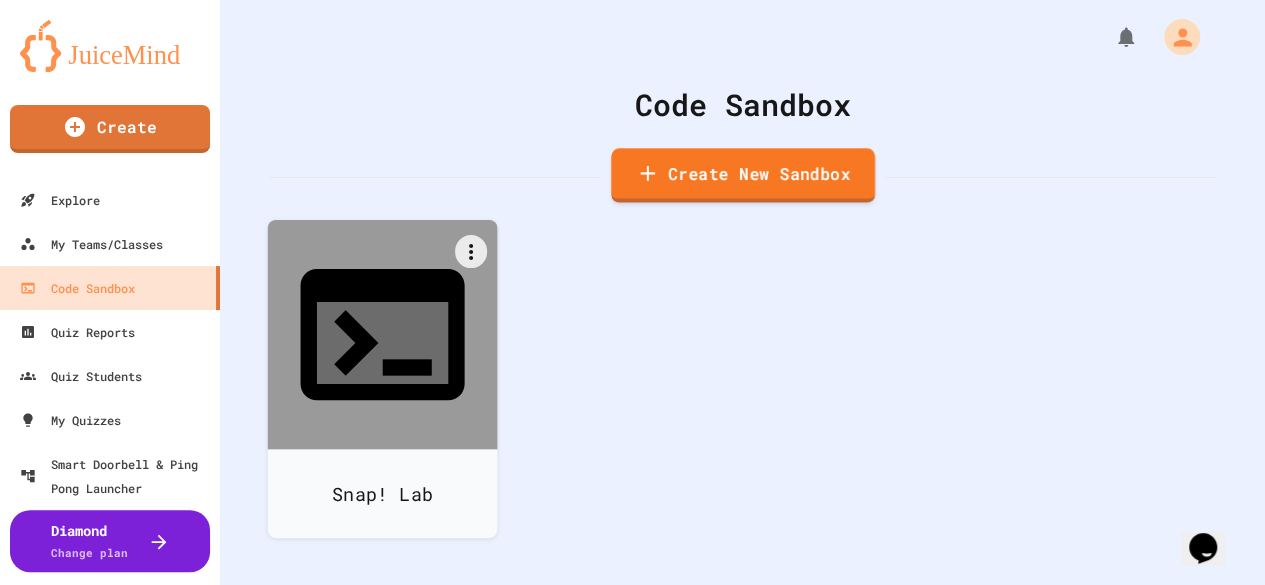 click on "Create New Sandbox" at bounding box center (743, 175) 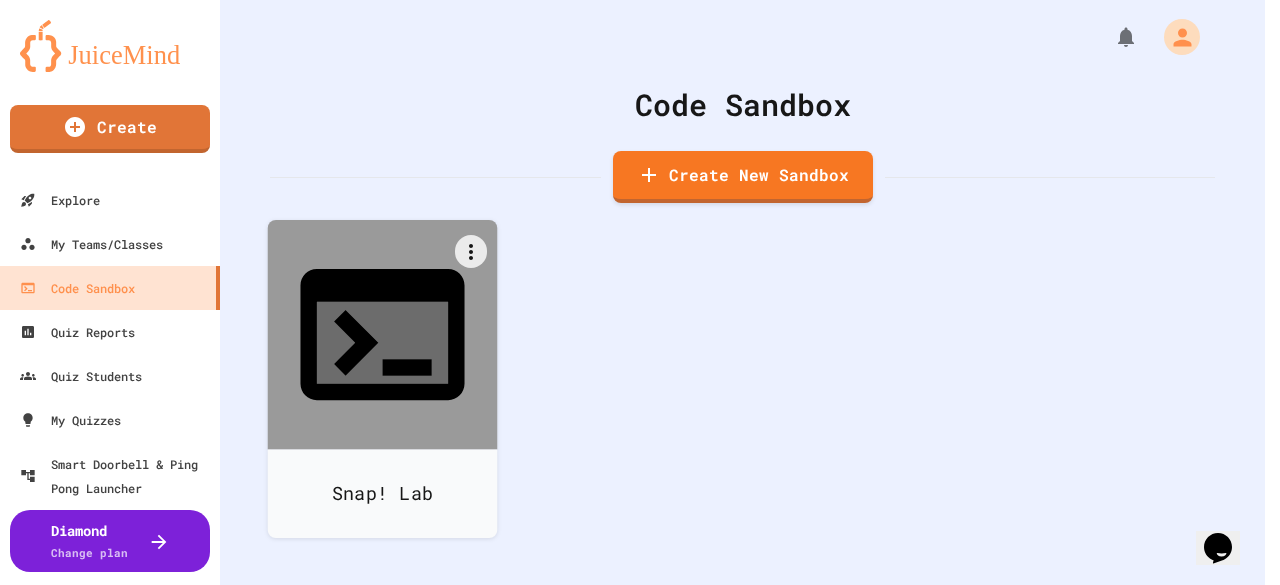 click on "We are updating our servers at 7PM [TIMEZONE] on [DATE]. JuiceMind should continue to work as expected, but if you experience any issues, please chat with us. Create Explore My Teams/Classes Code Sandbox Quiz Reports Quiz Students My Quizzes Smart Doorbell & Ping Pong Launcher Diamond Change plan Code Sandbox Create New Sandbox Snap! Lab Create a new Sandbox Sandbox Language Sandbox Language Create Sandbox" at bounding box center (640, 292) 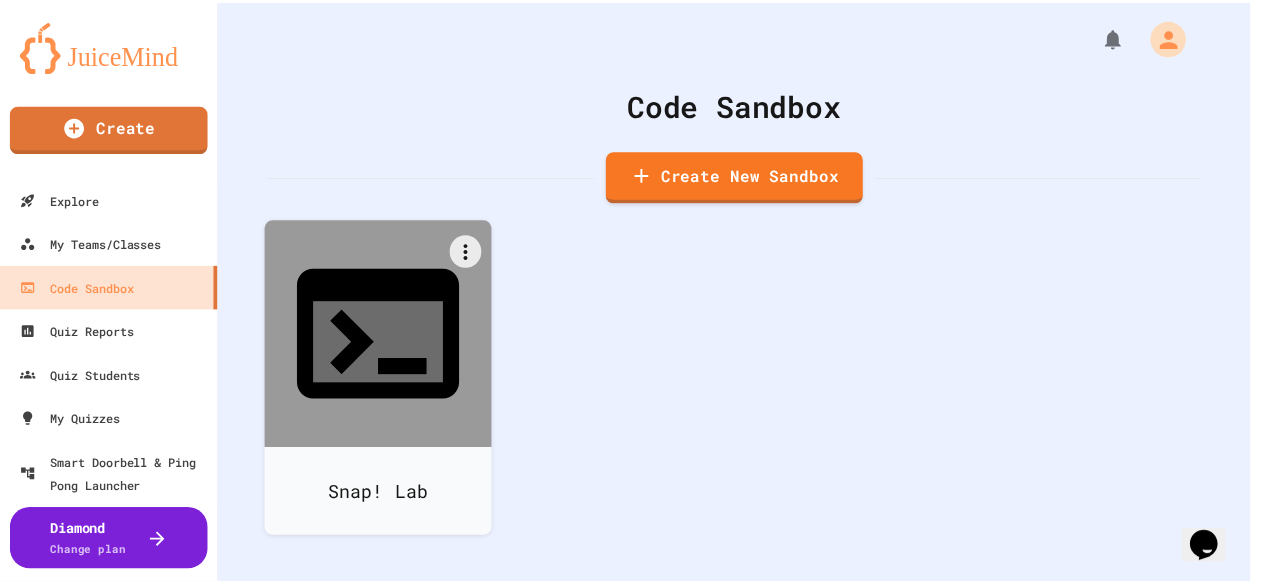 scroll, scrollTop: 210, scrollLeft: 0, axis: vertical 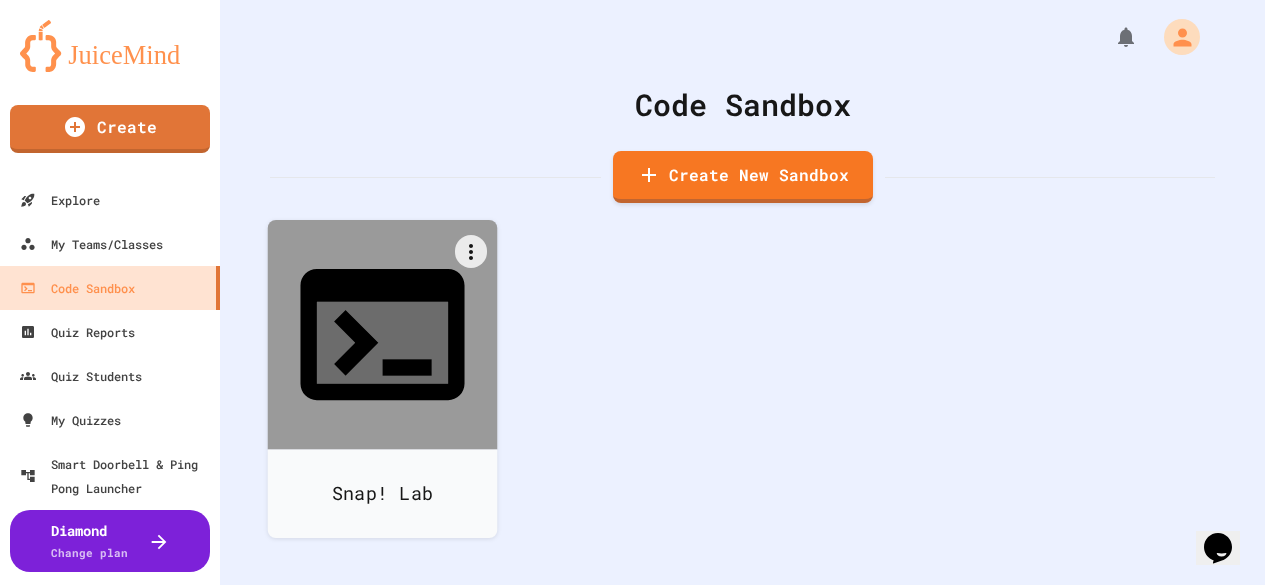 click at bounding box center (632, 1202) 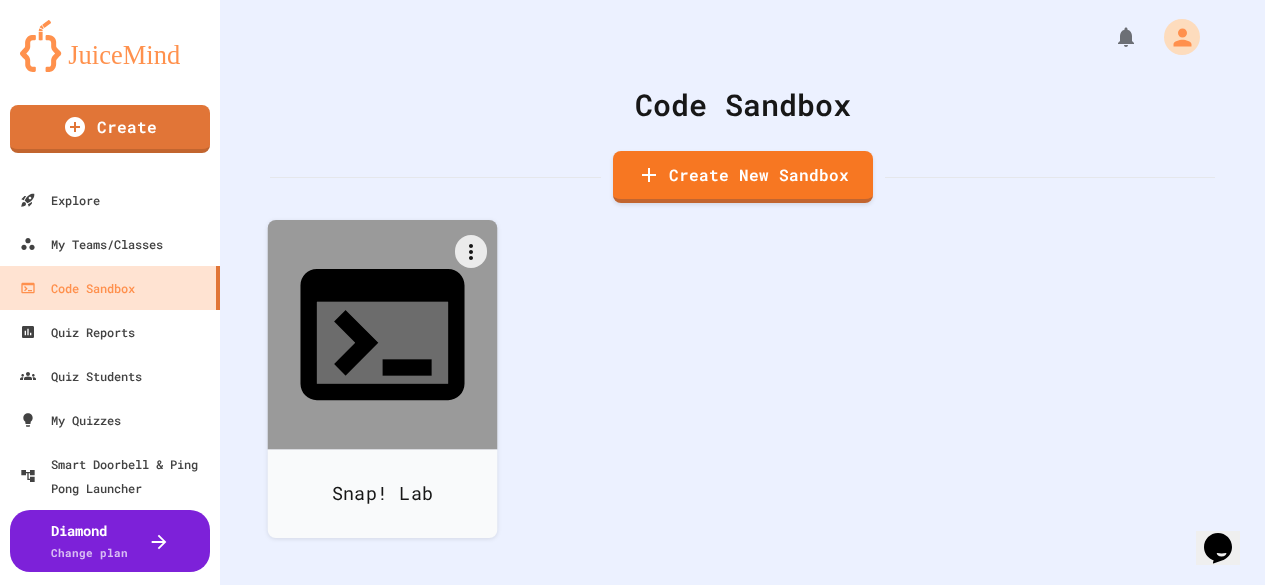 click at bounding box center [433, 893] 